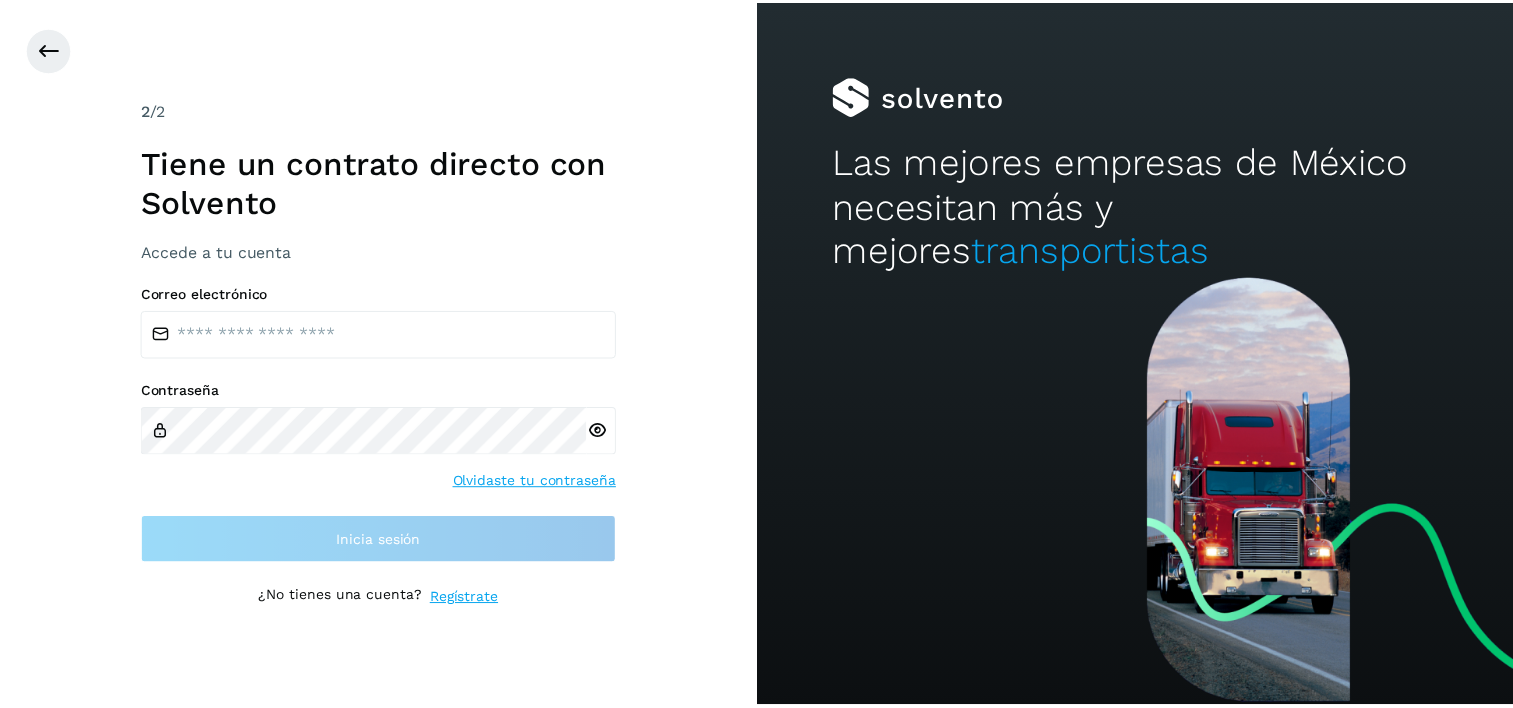 scroll, scrollTop: 0, scrollLeft: 0, axis: both 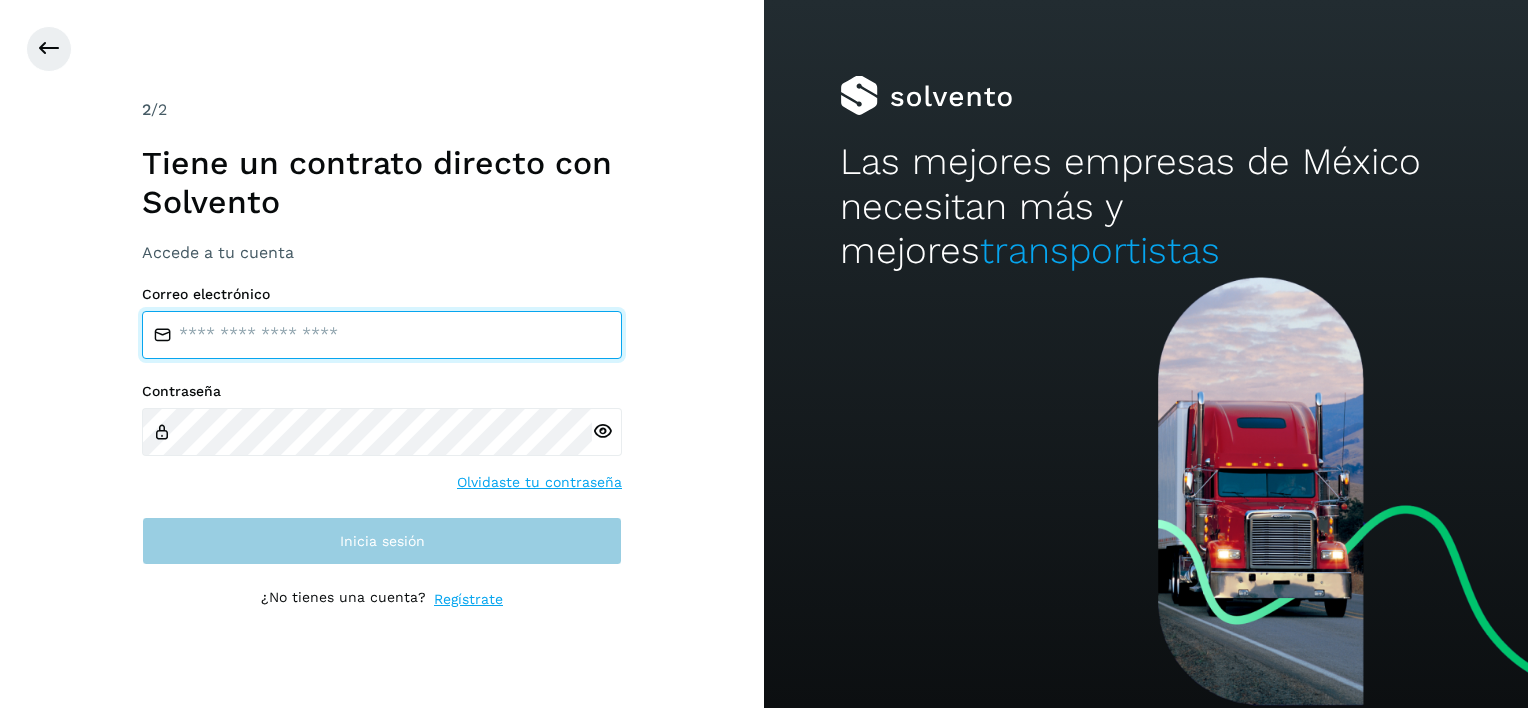 type on "**********" 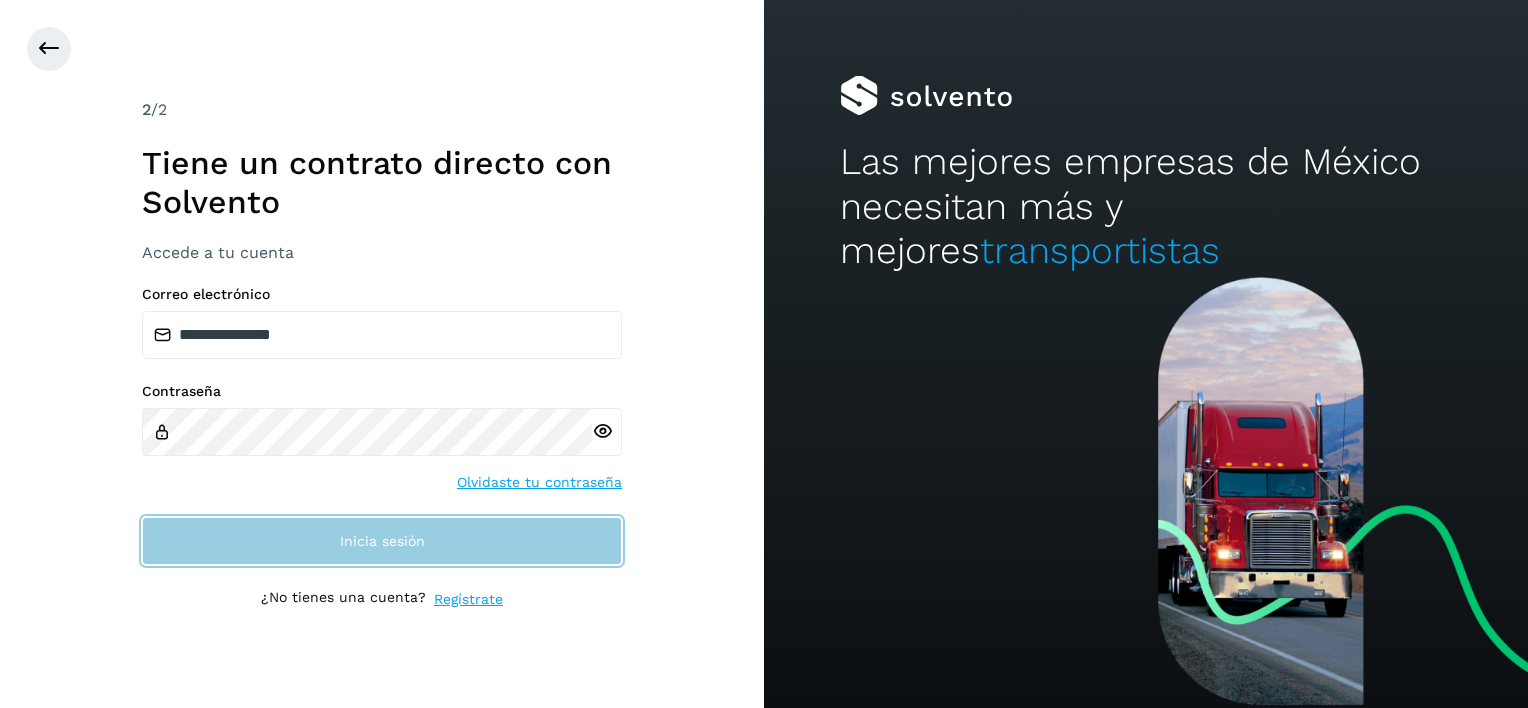 click on "Inicia sesión" at bounding box center (382, 541) 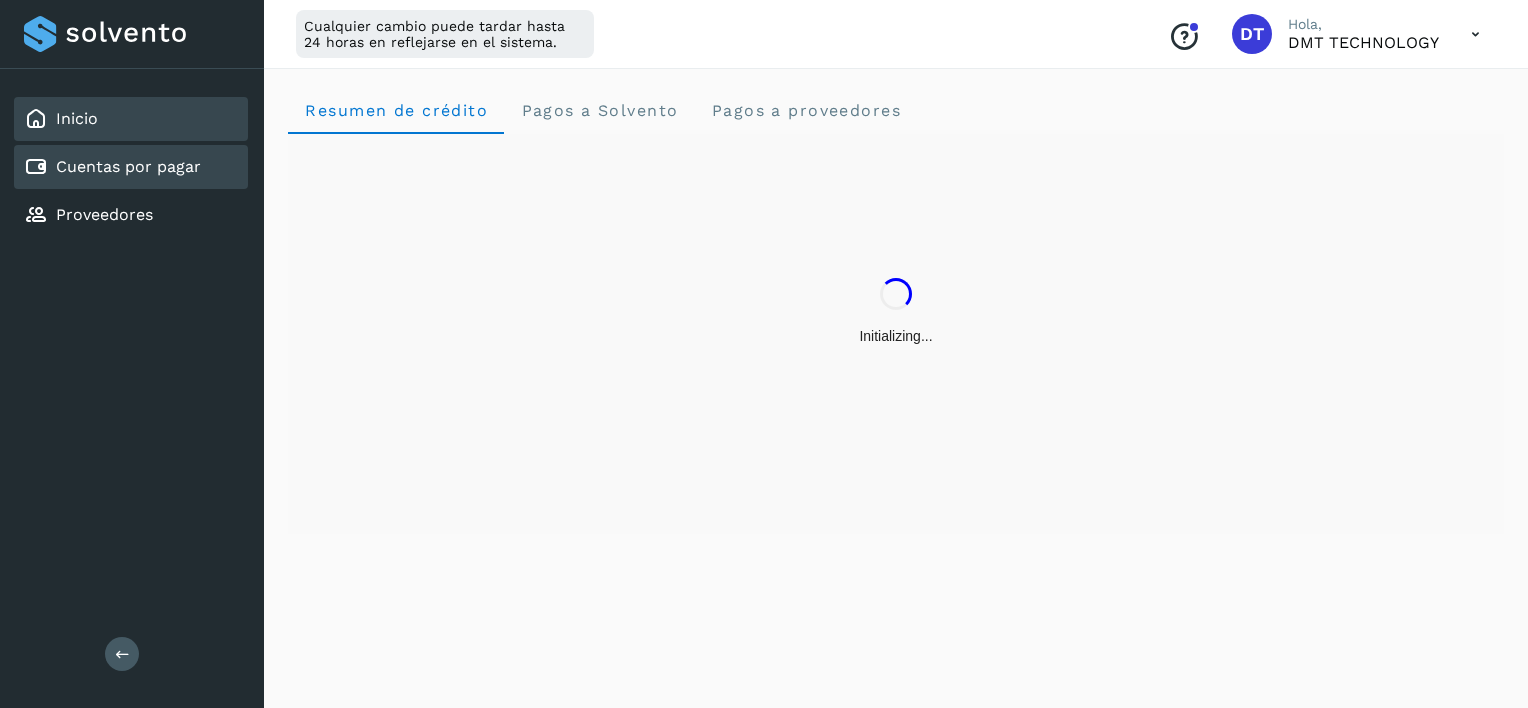 click on "Cuentas por pagar" at bounding box center [128, 166] 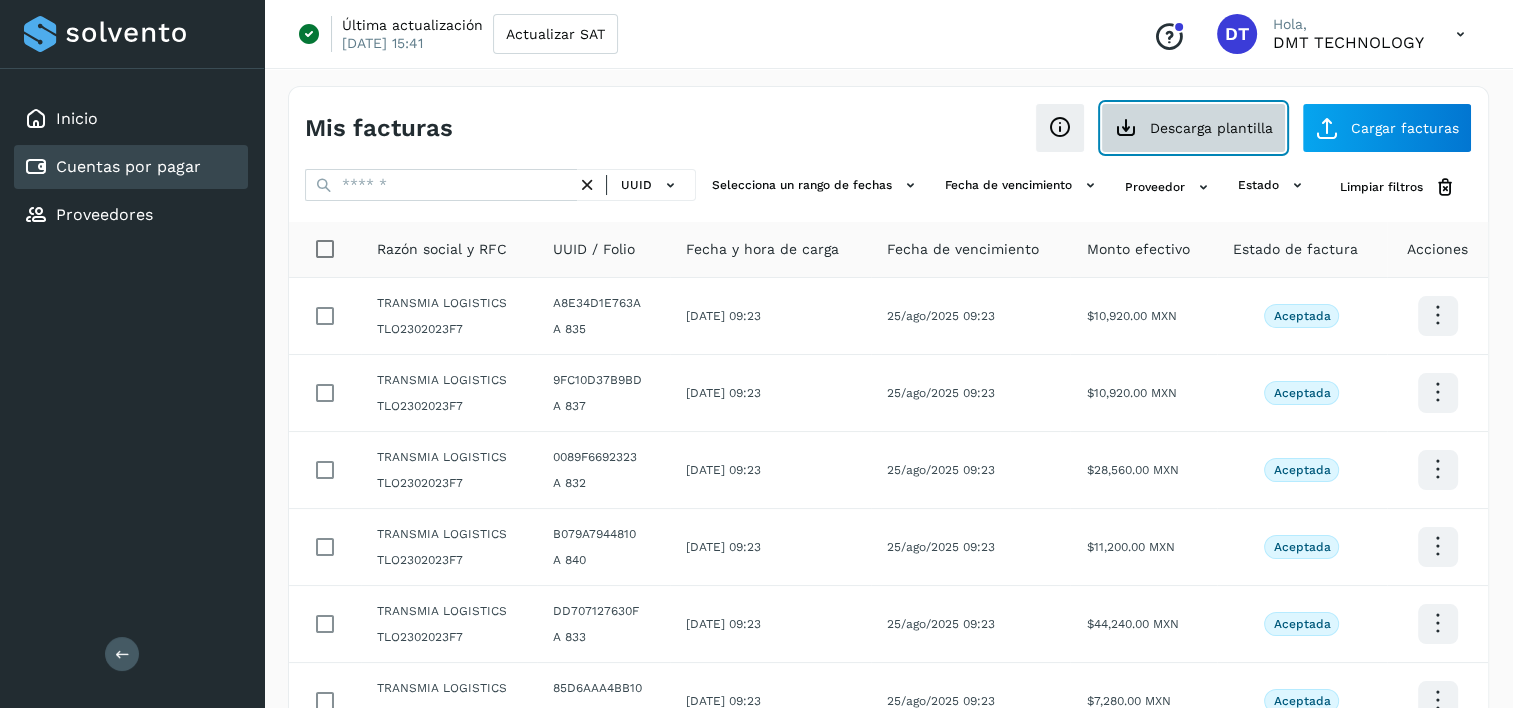 click on "Descarga plantilla" at bounding box center [1193, 128] 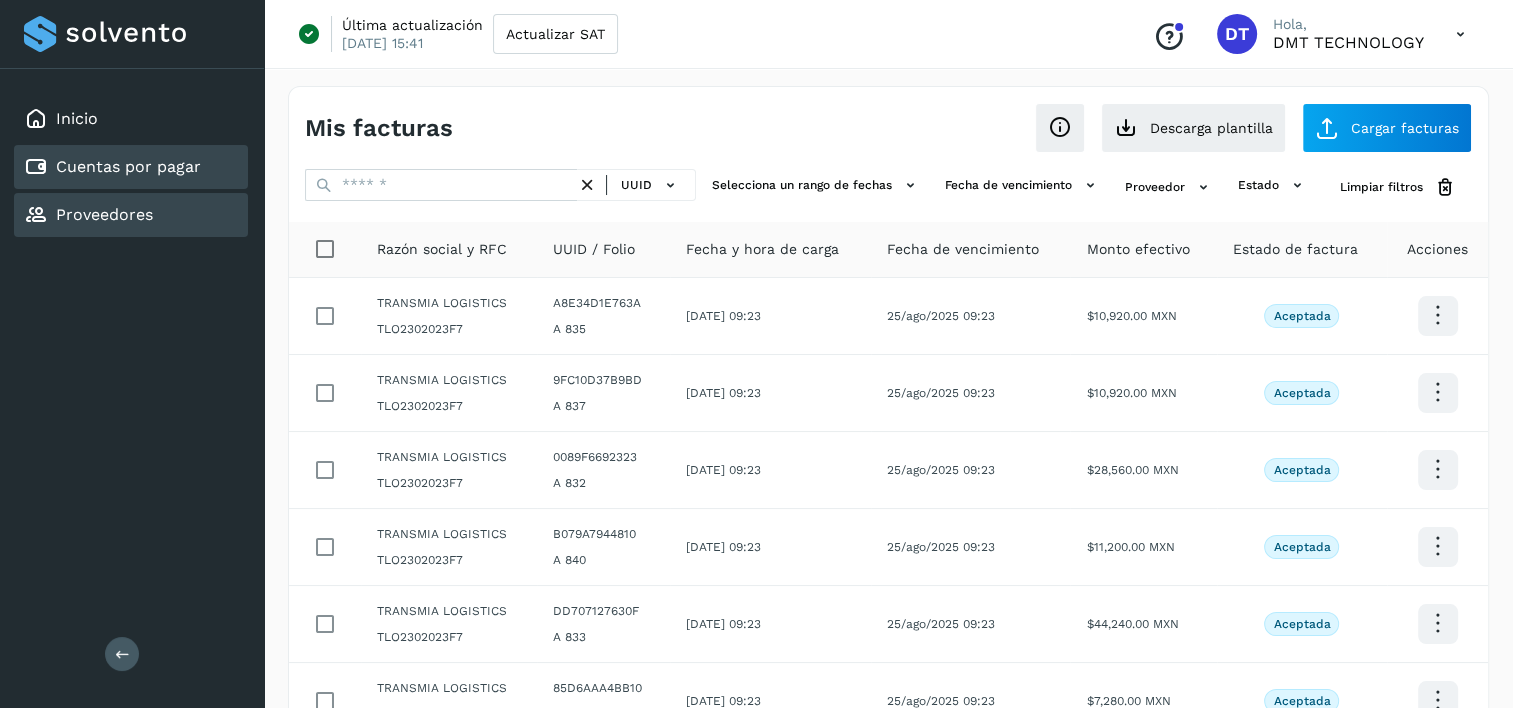 click on "Proveedores" 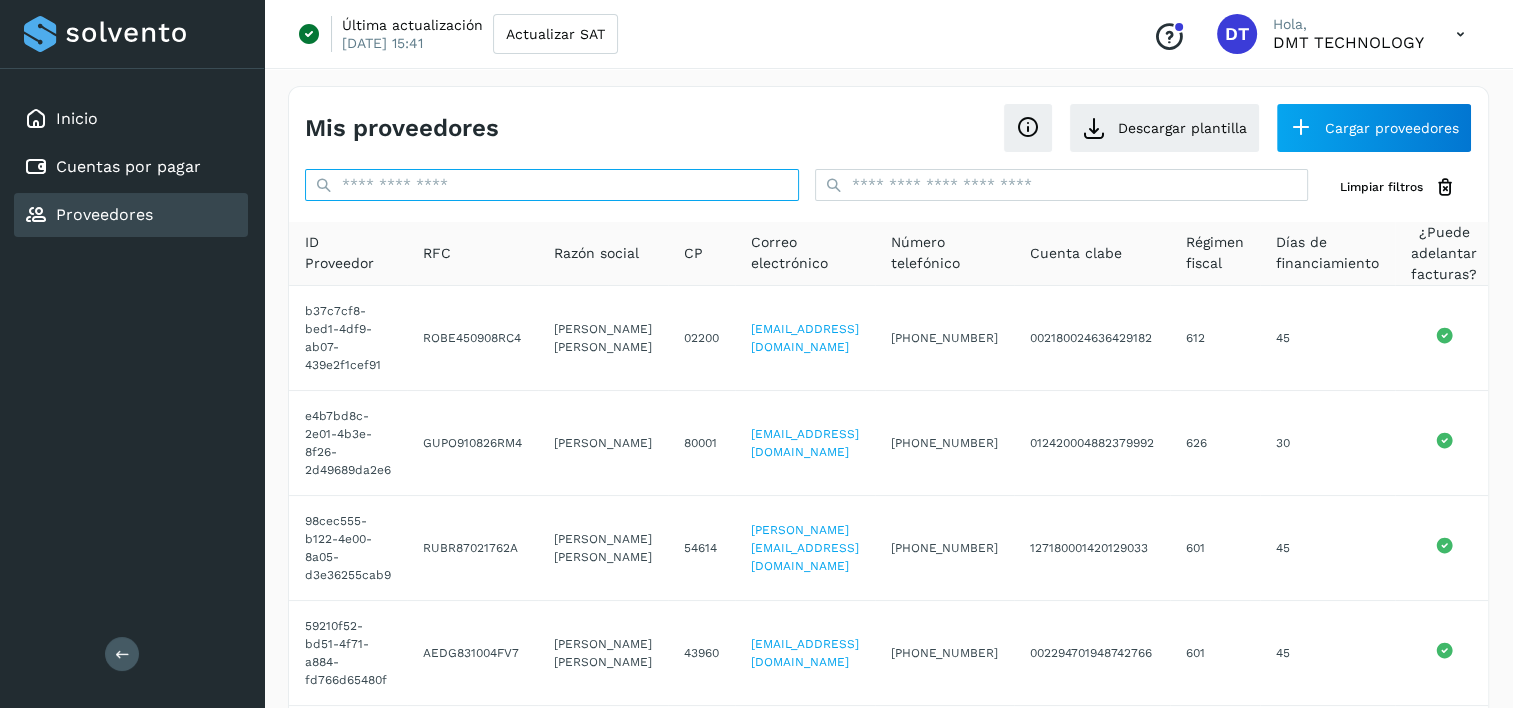 click at bounding box center [552, 185] 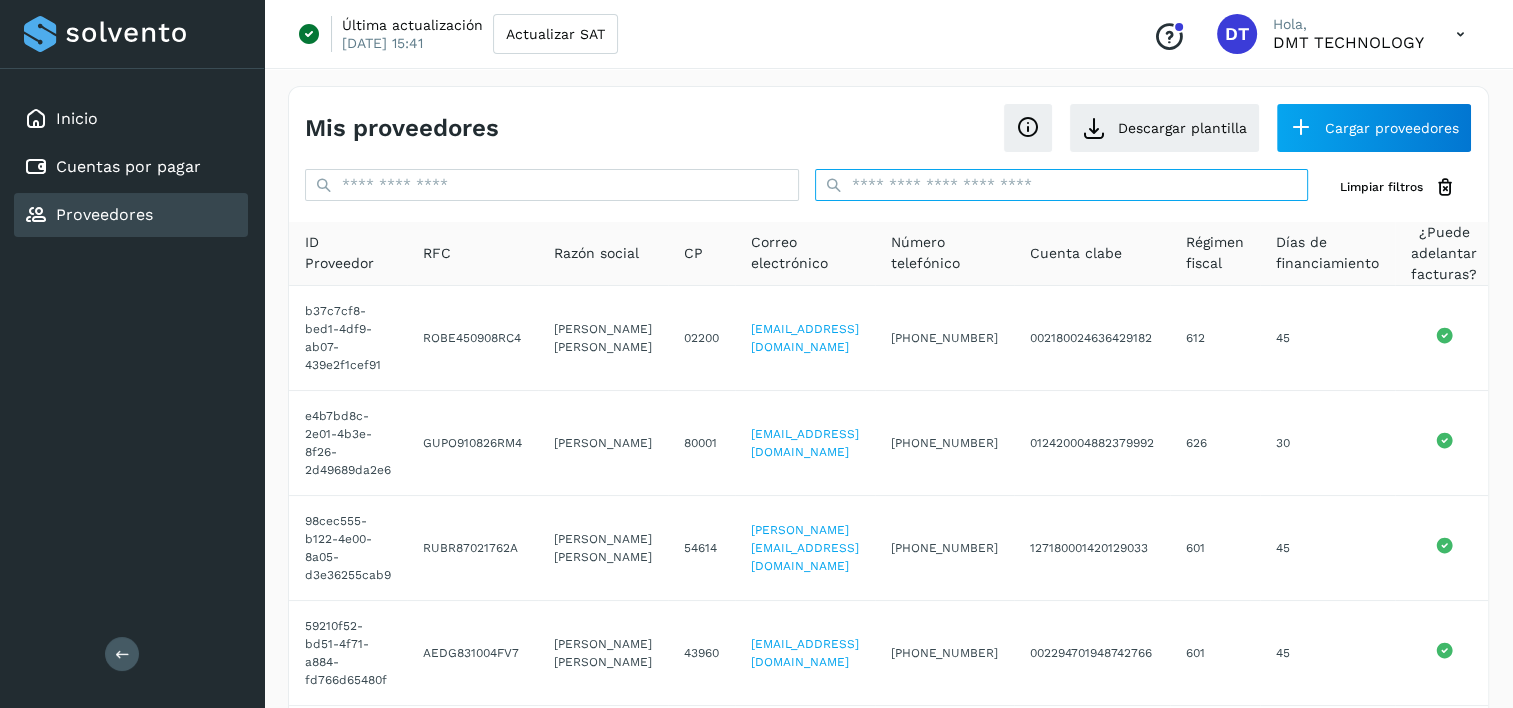 click at bounding box center (1062, 185) 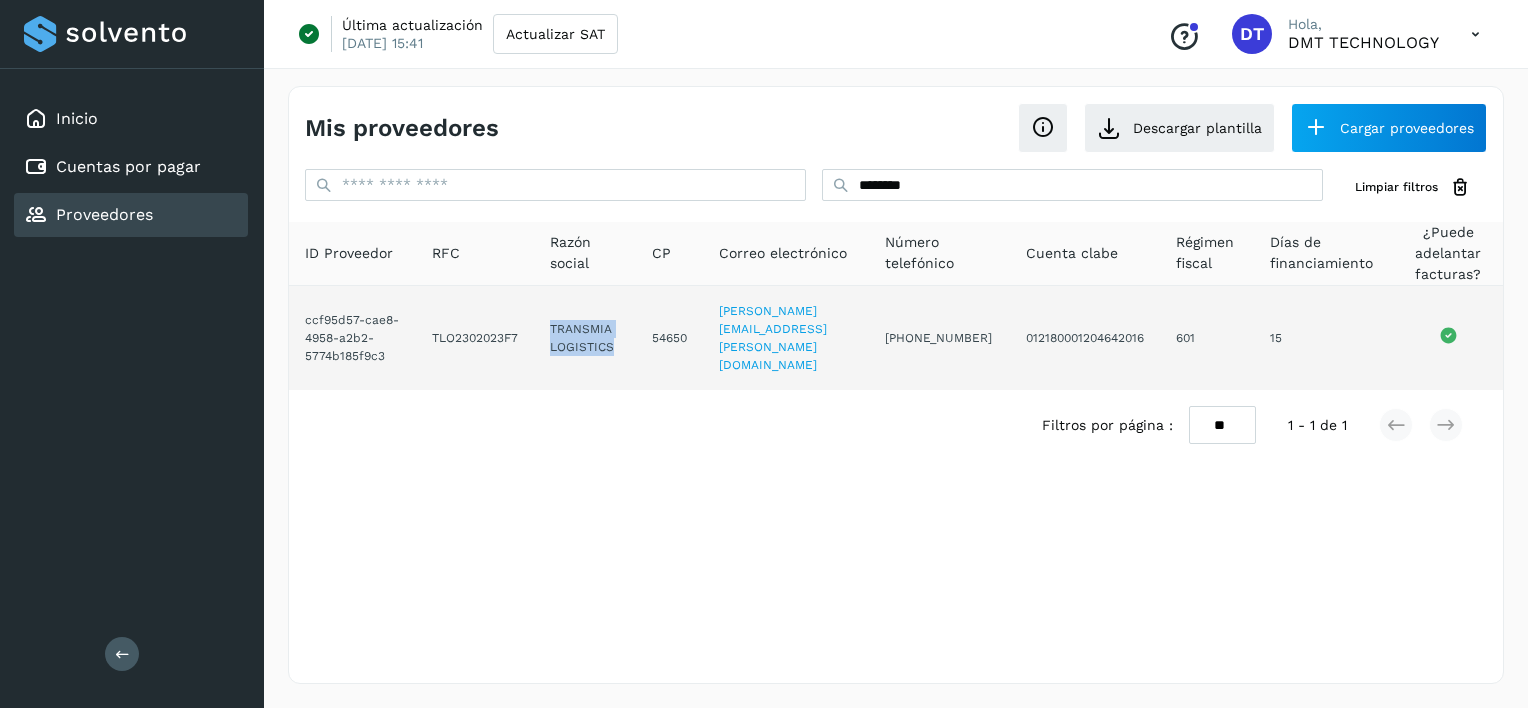 drag, startPoint x: 556, startPoint y: 315, endPoint x: 624, endPoint y: 337, distance: 71.470276 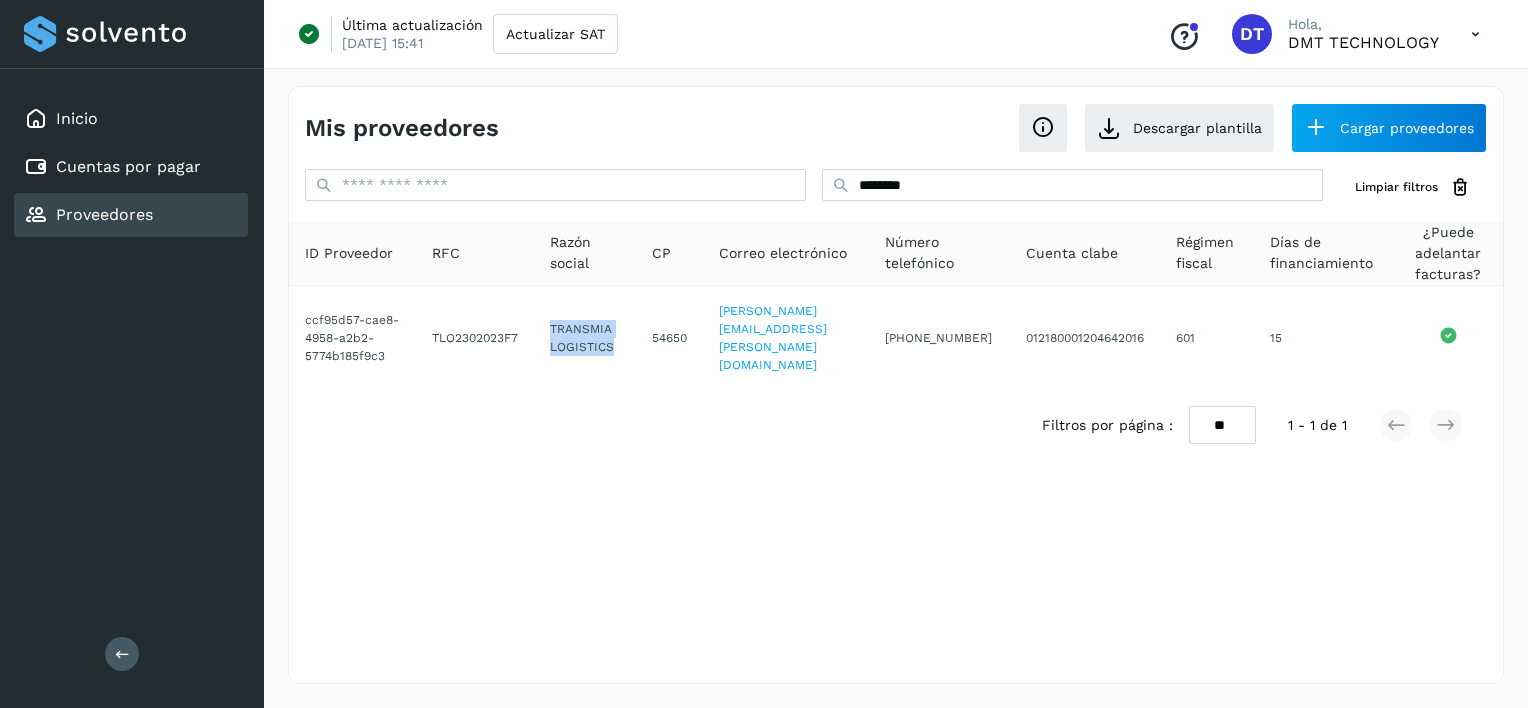 copy on "TRANSMIA LOGISTICS" 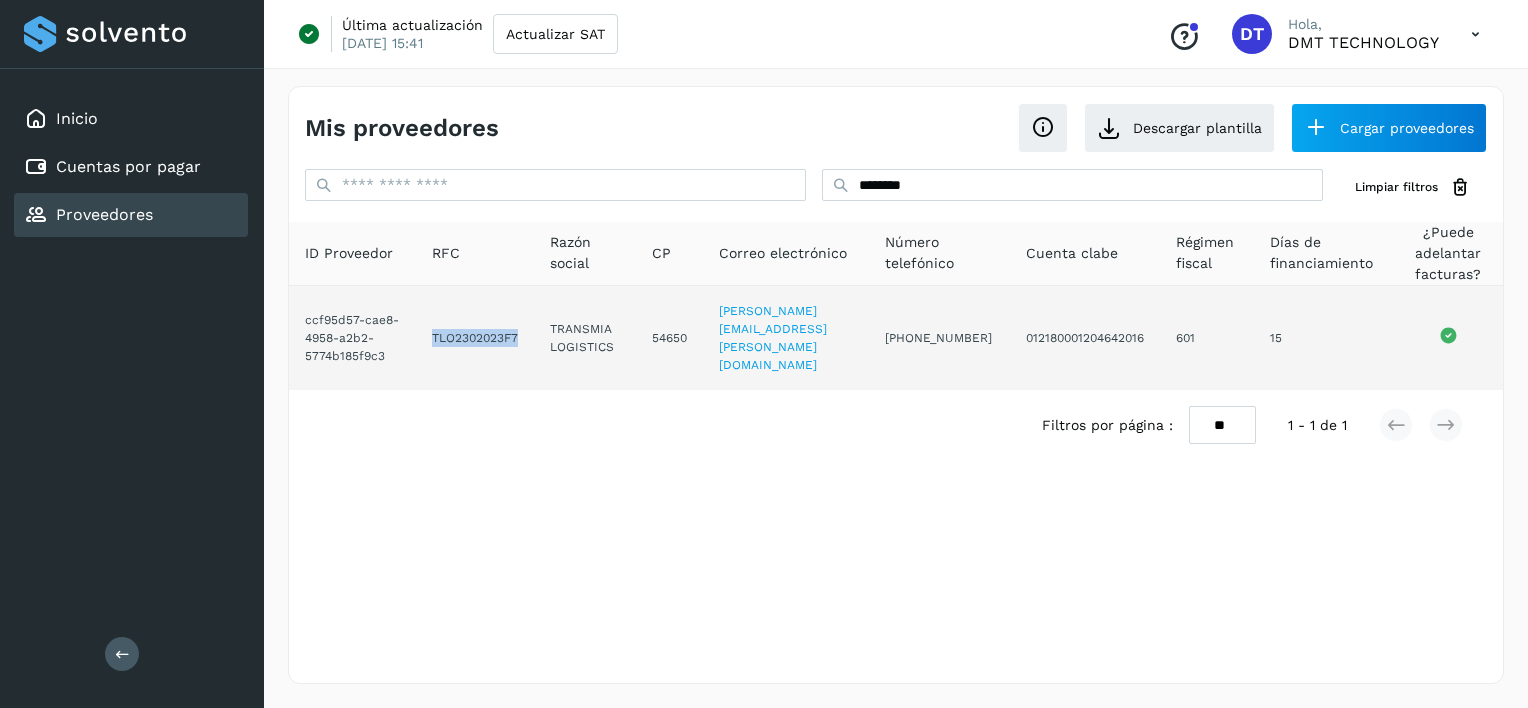 drag, startPoint x: 440, startPoint y: 322, endPoint x: 534, endPoint y: 341, distance: 95.90099 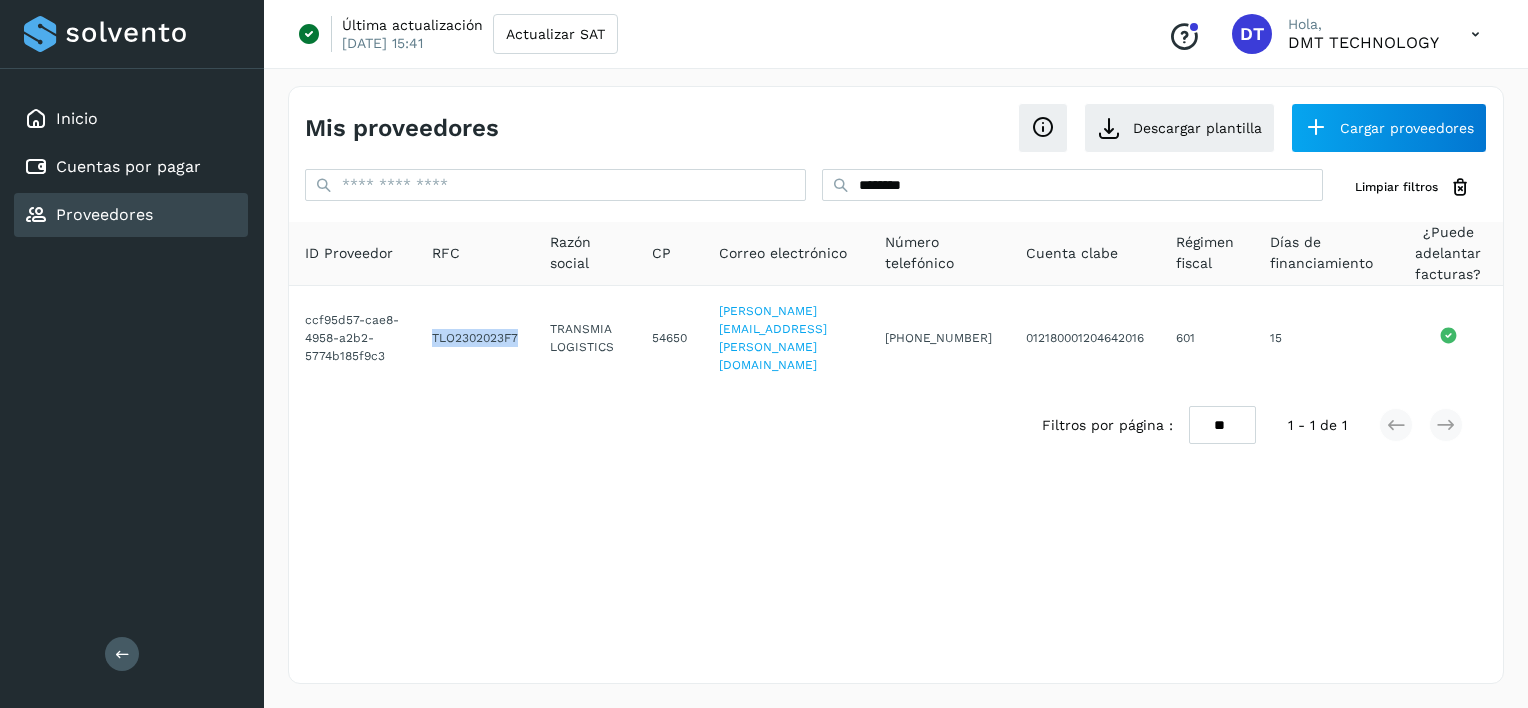 copy on "TLO2302023F7" 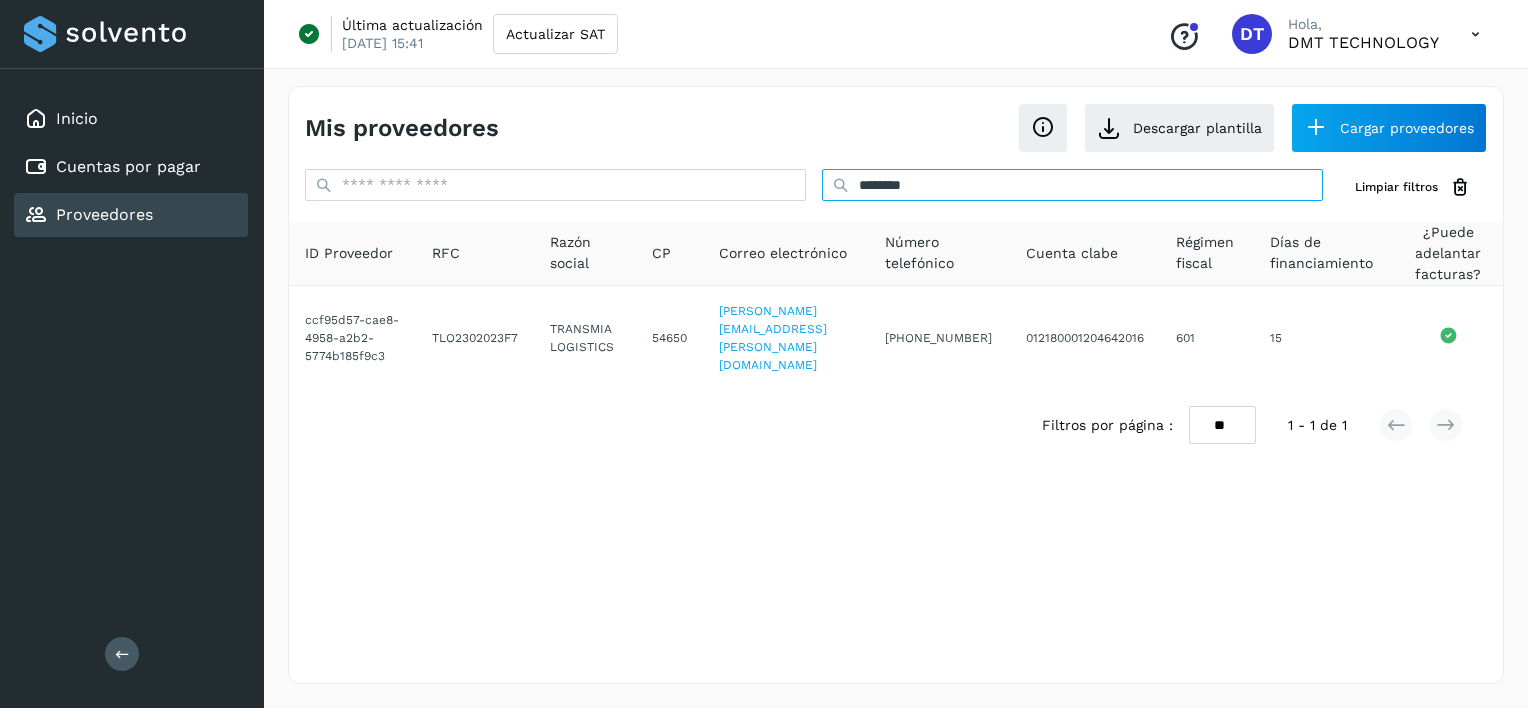 drag, startPoint x: 958, startPoint y: 191, endPoint x: 581, endPoint y: 187, distance: 377.0212 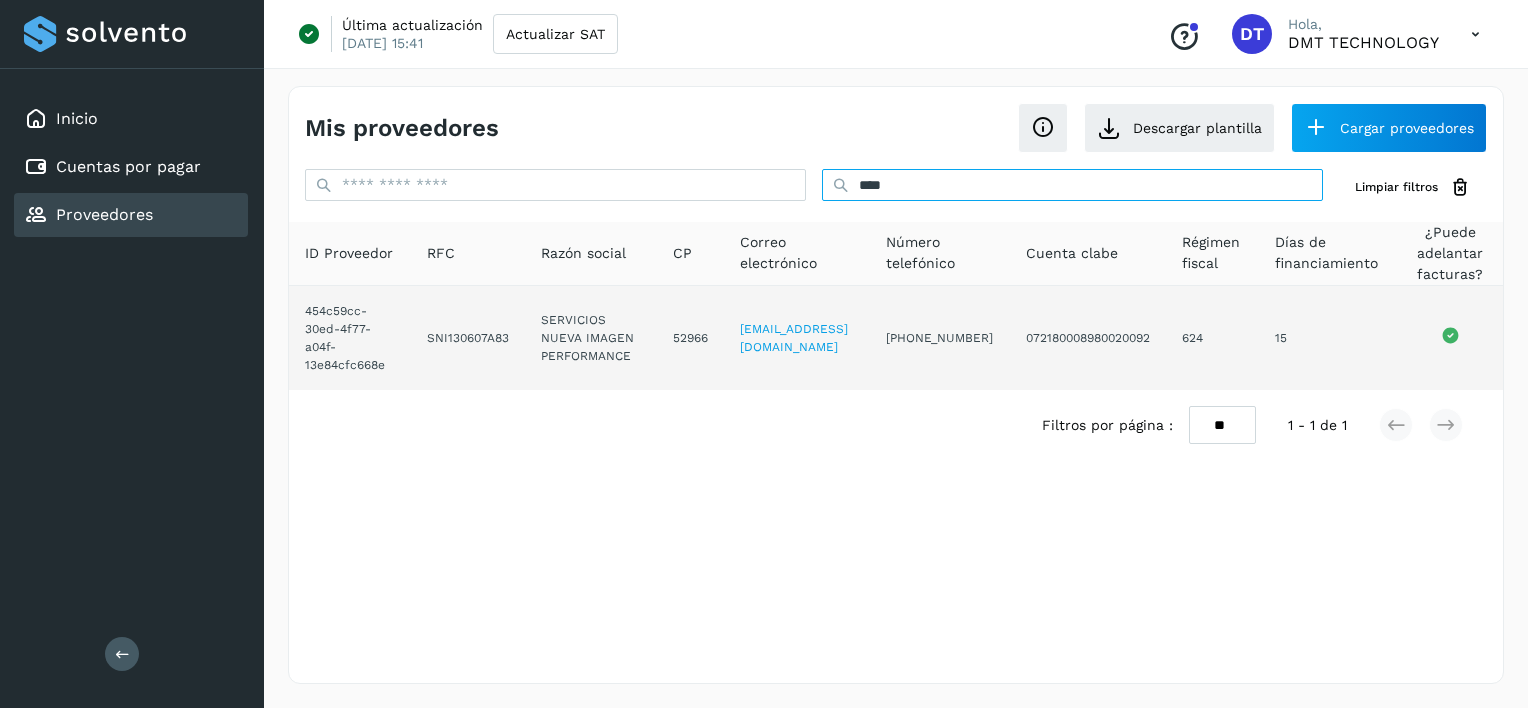 type on "****" 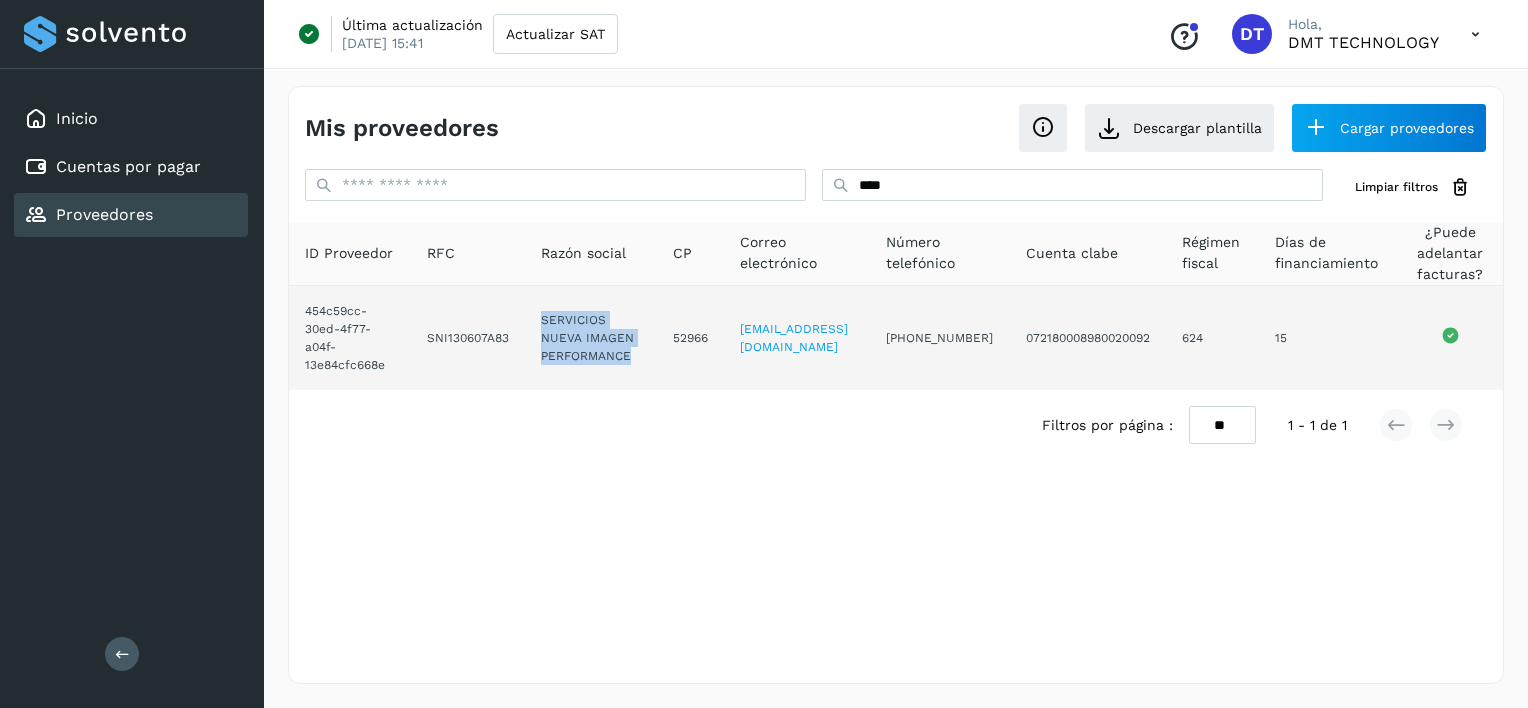 drag, startPoint x: 518, startPoint y: 318, endPoint x: 628, endPoint y: 366, distance: 120.01666 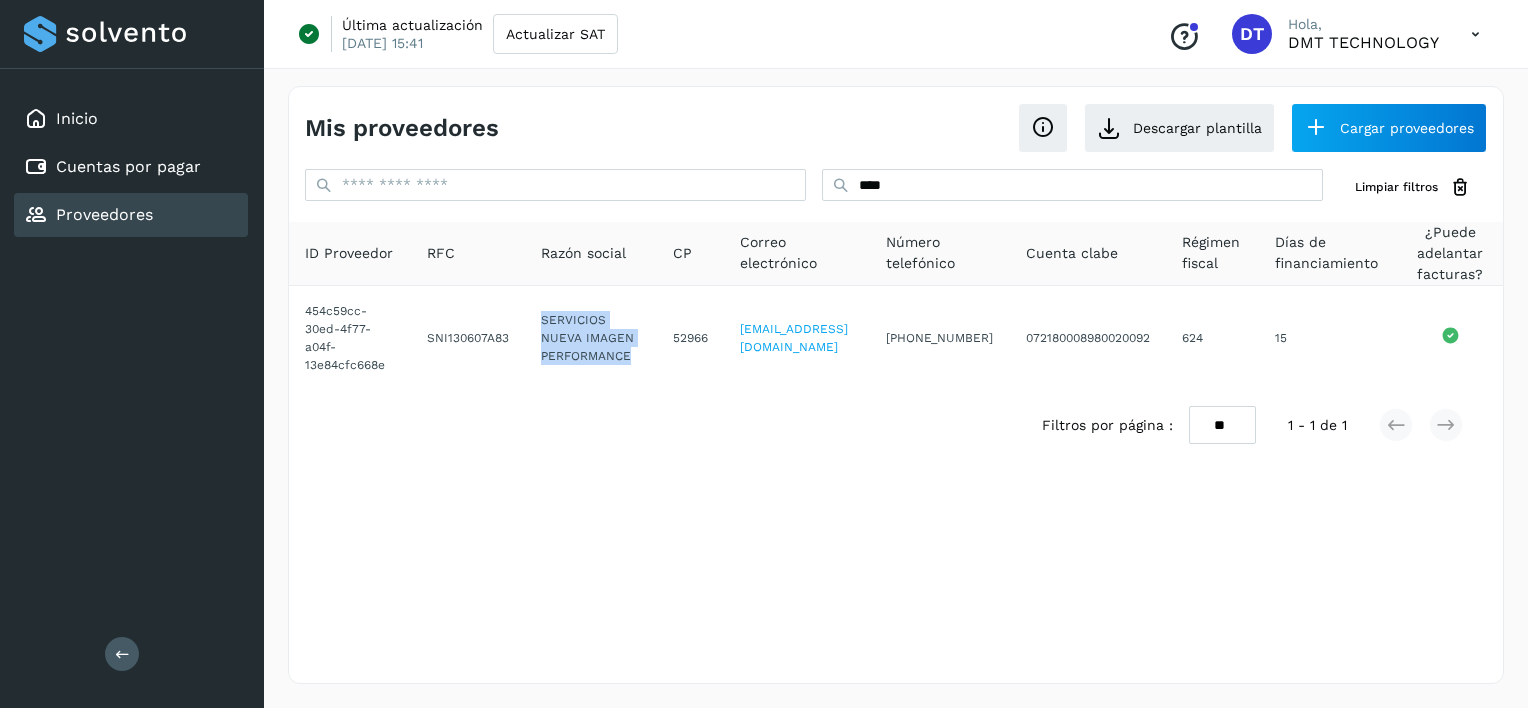 copy on "SERVICIOS NUEVA IMAGEN PERFORMANCE" 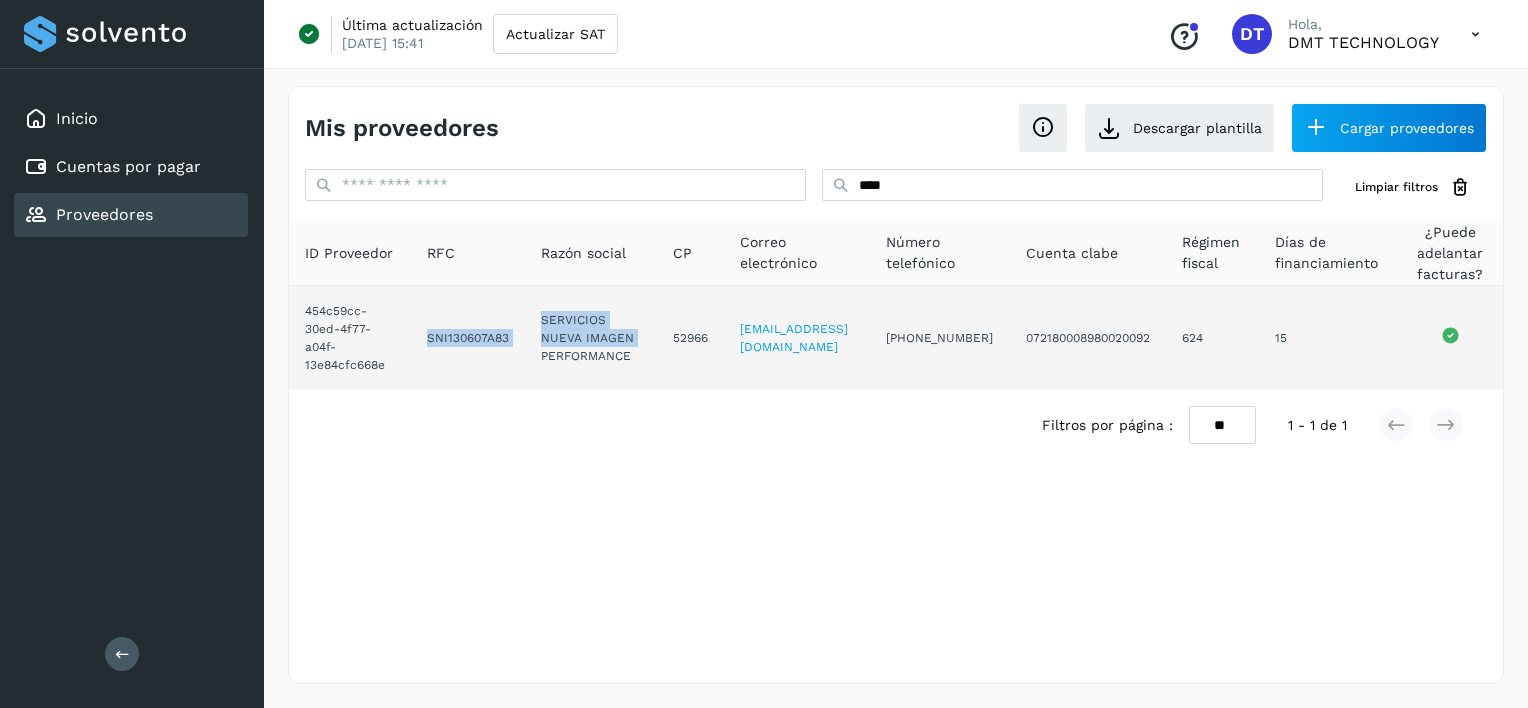 drag, startPoint x: 412, startPoint y: 332, endPoint x: 529, endPoint y: 352, distance: 118.69709 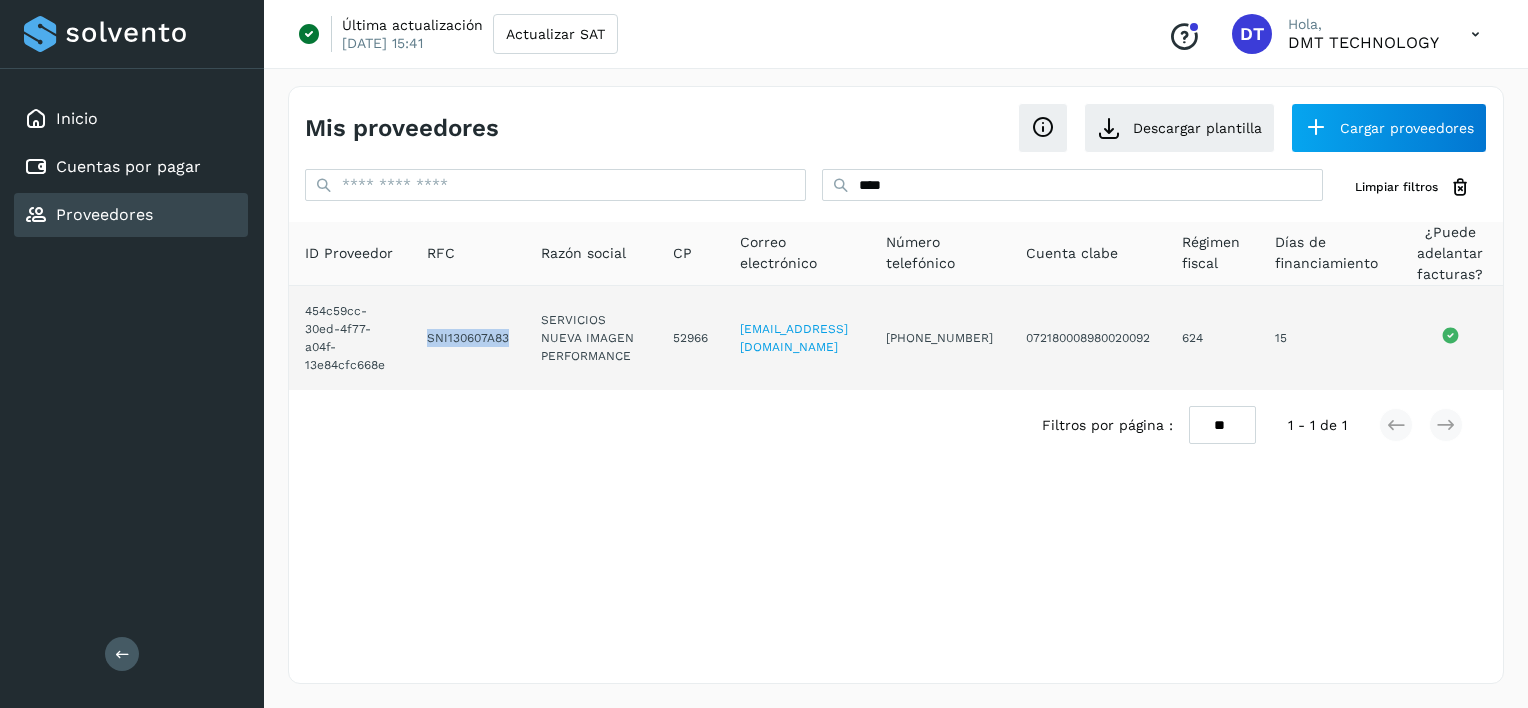 drag, startPoint x: 420, startPoint y: 337, endPoint x: 512, endPoint y: 346, distance: 92.43917 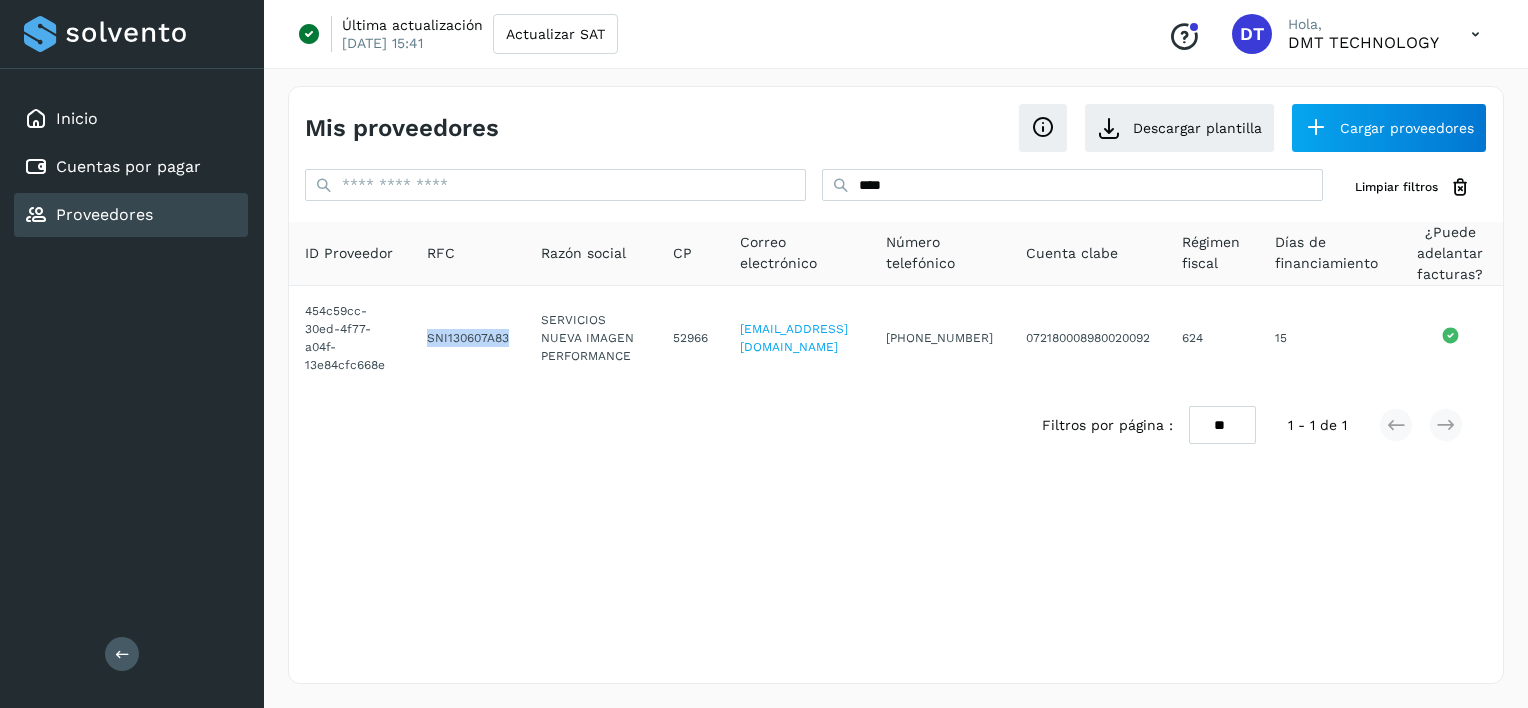 copy on "SNI130607A83" 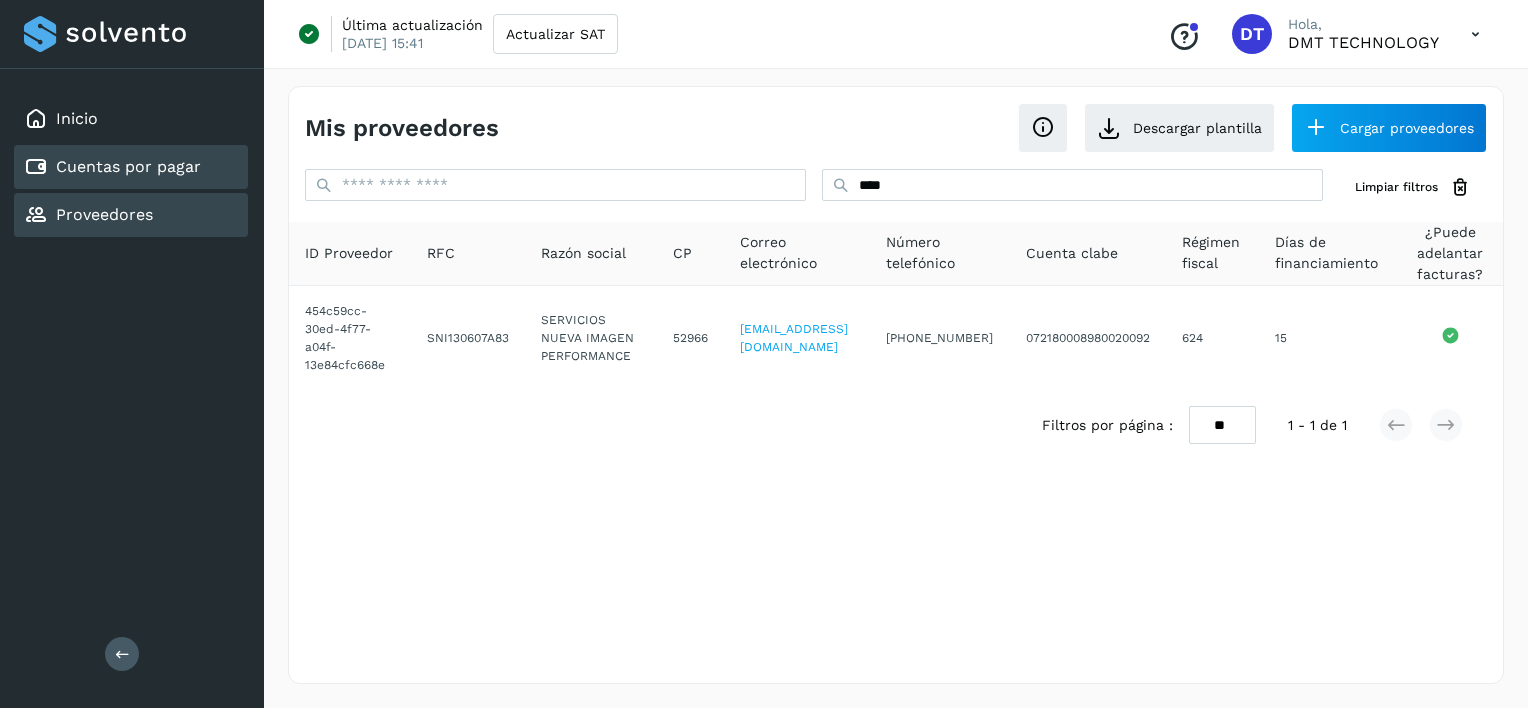 click on "Cuentas por pagar" 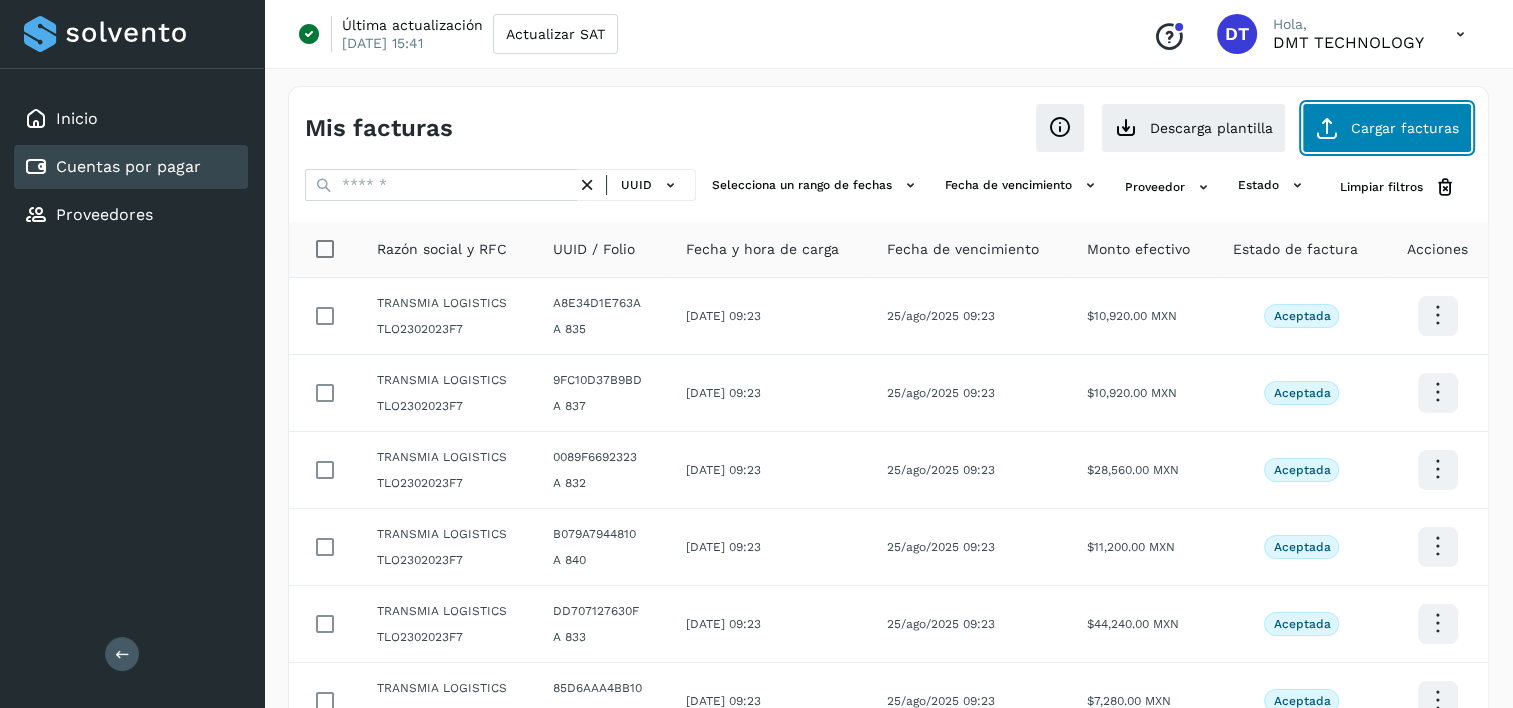 click on "Cargar facturas" 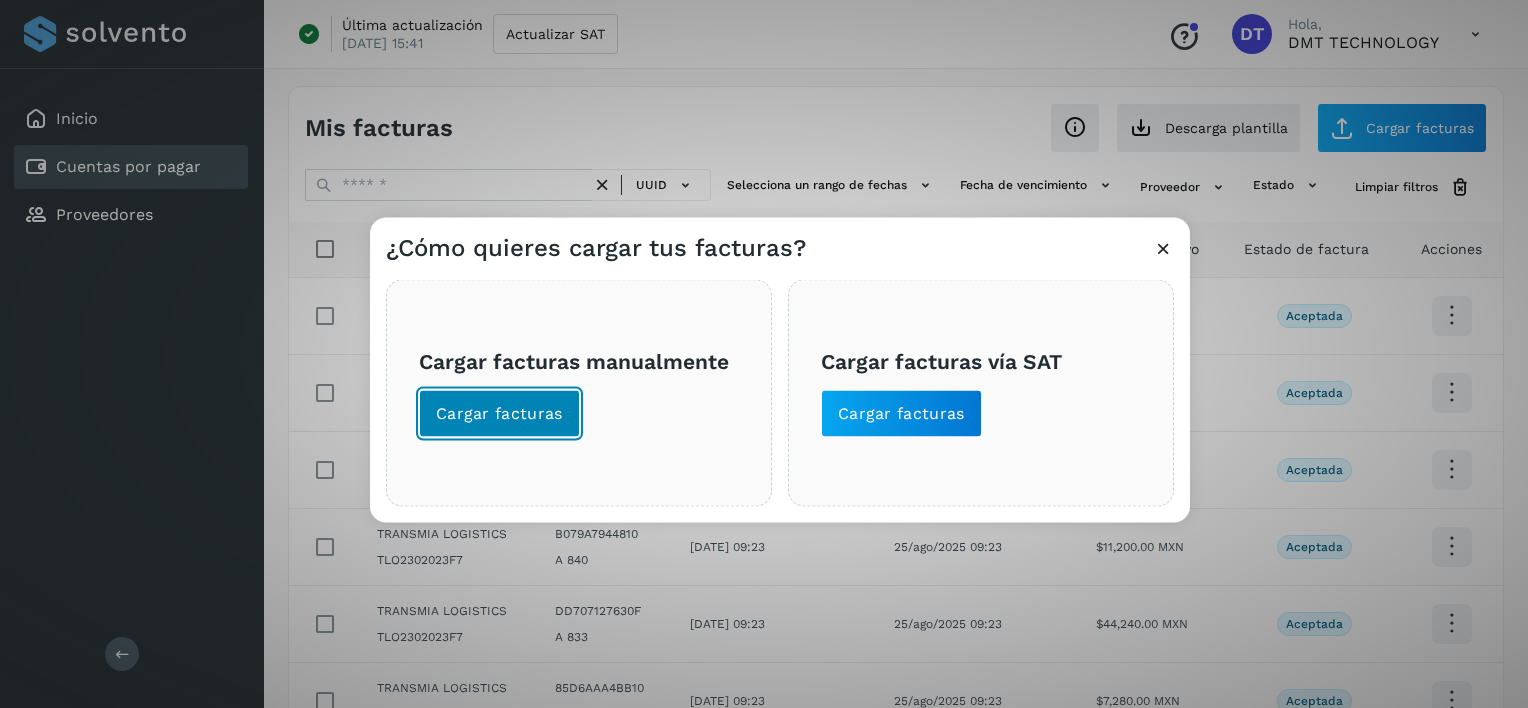 click on "Cargar facturas" at bounding box center (499, 414) 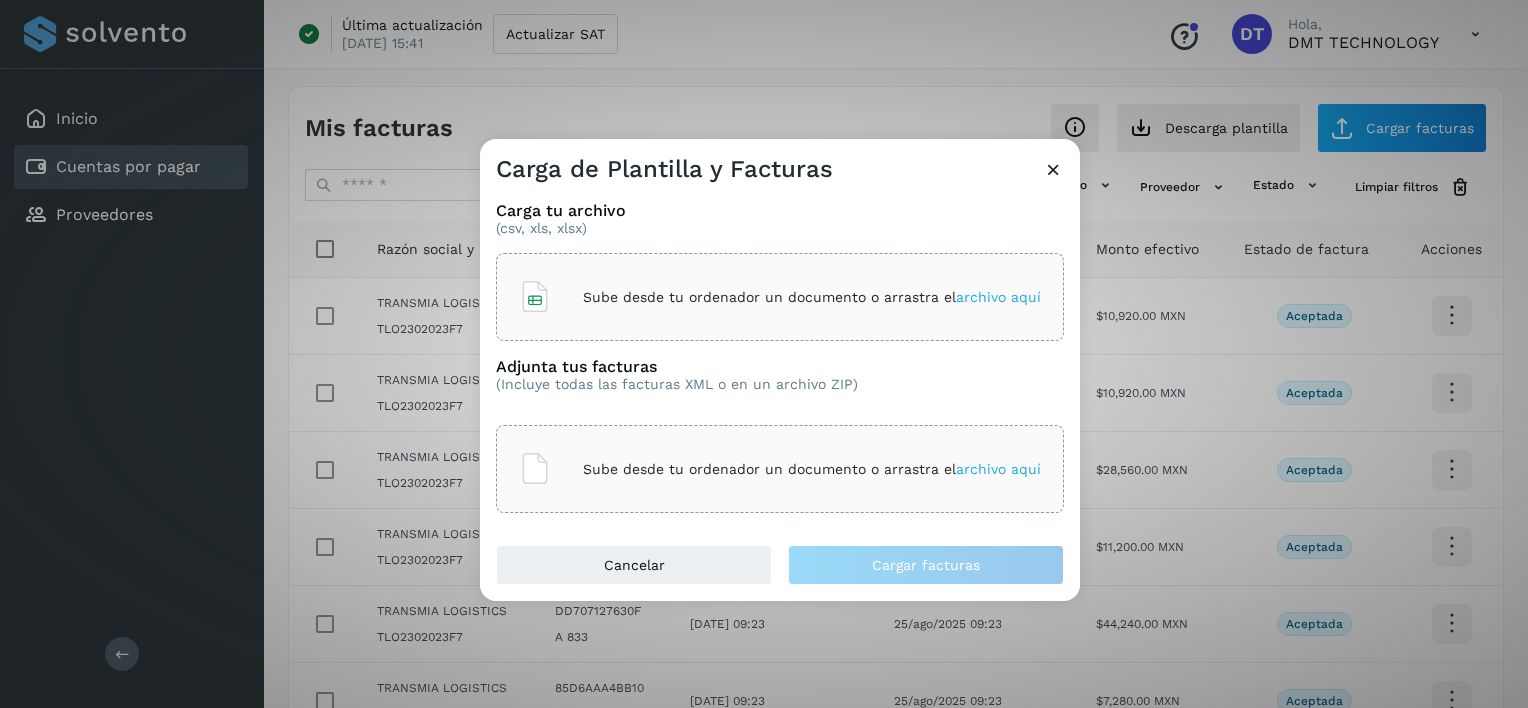 click on "Sube desde tu ordenador un documento o arrastra el  archivo aquí" 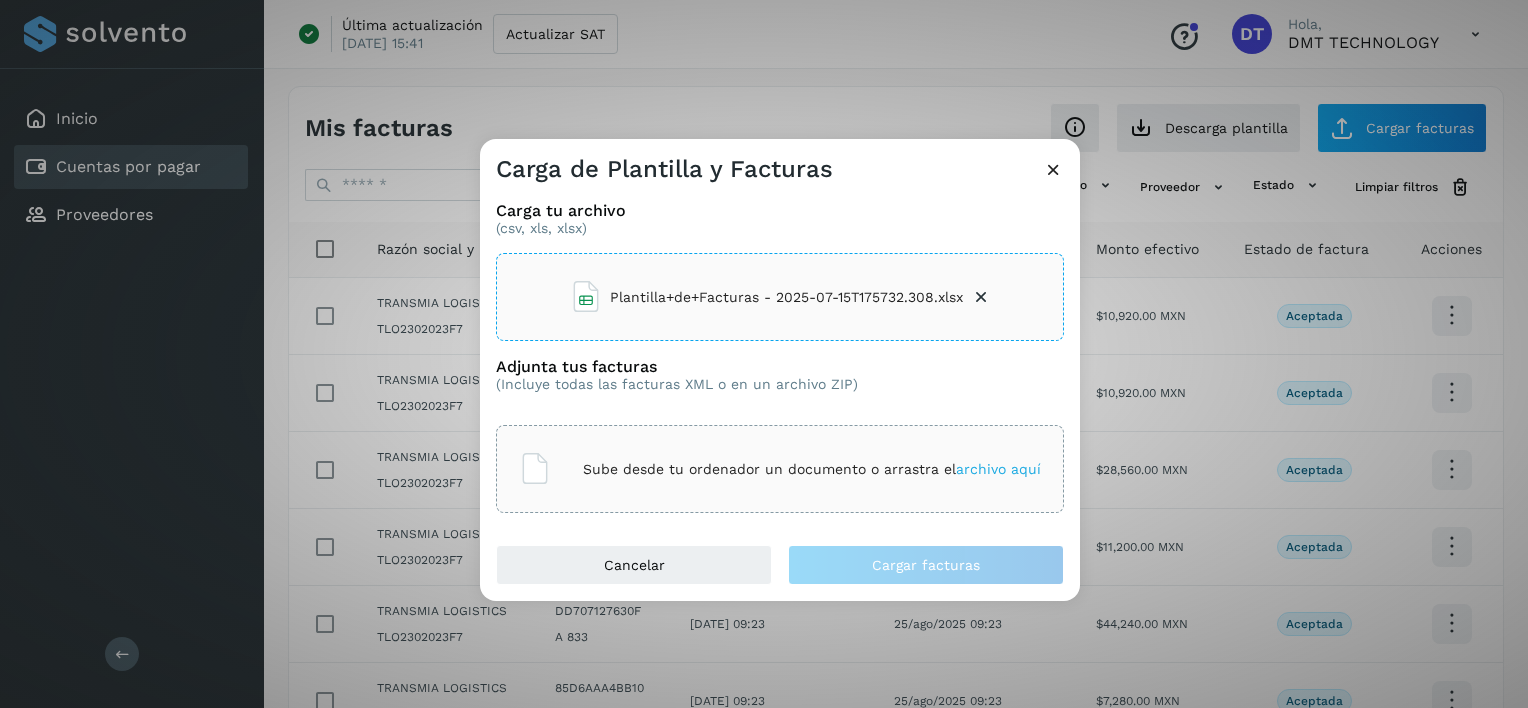 click on "Sube desde tu ordenador un documento o arrastra el  archivo aquí" at bounding box center (780, 469) 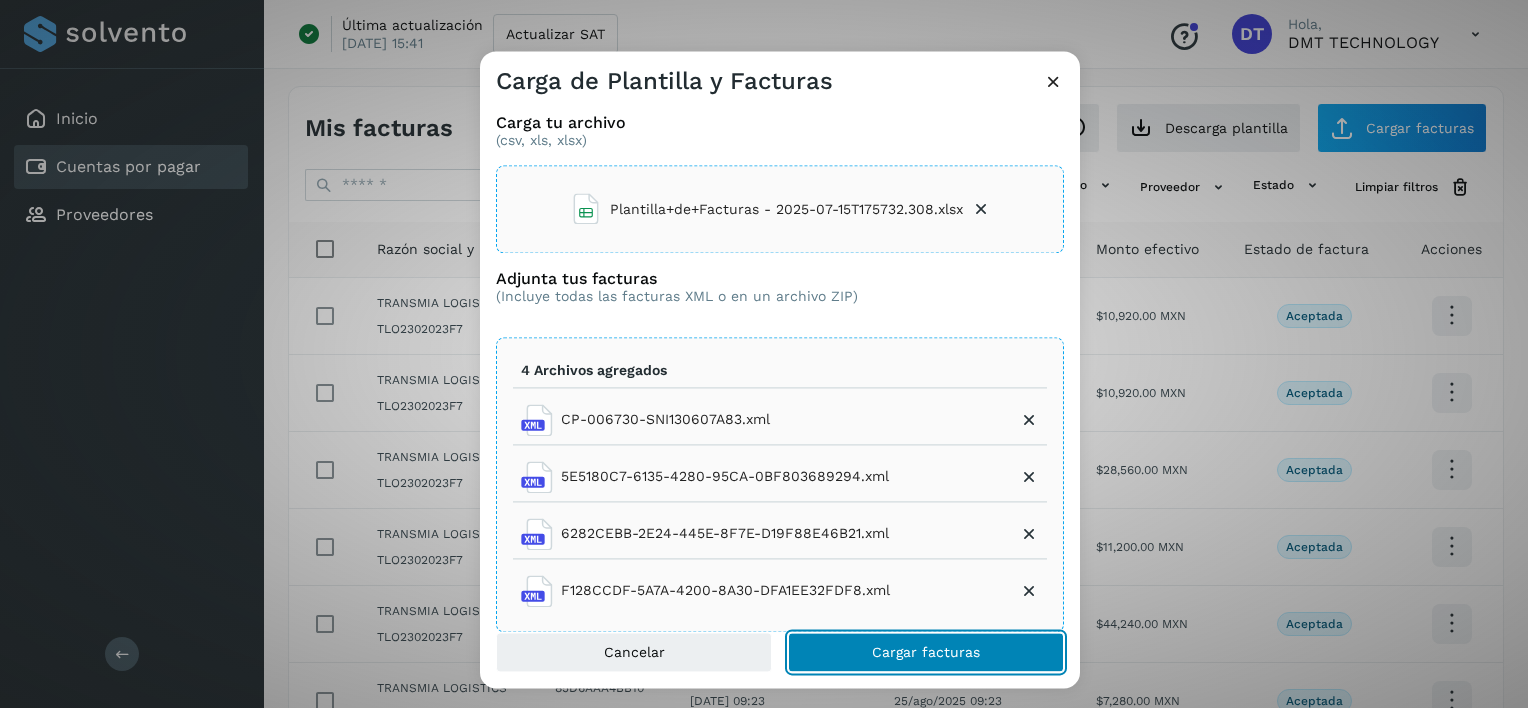 click on "Cargar facturas" 